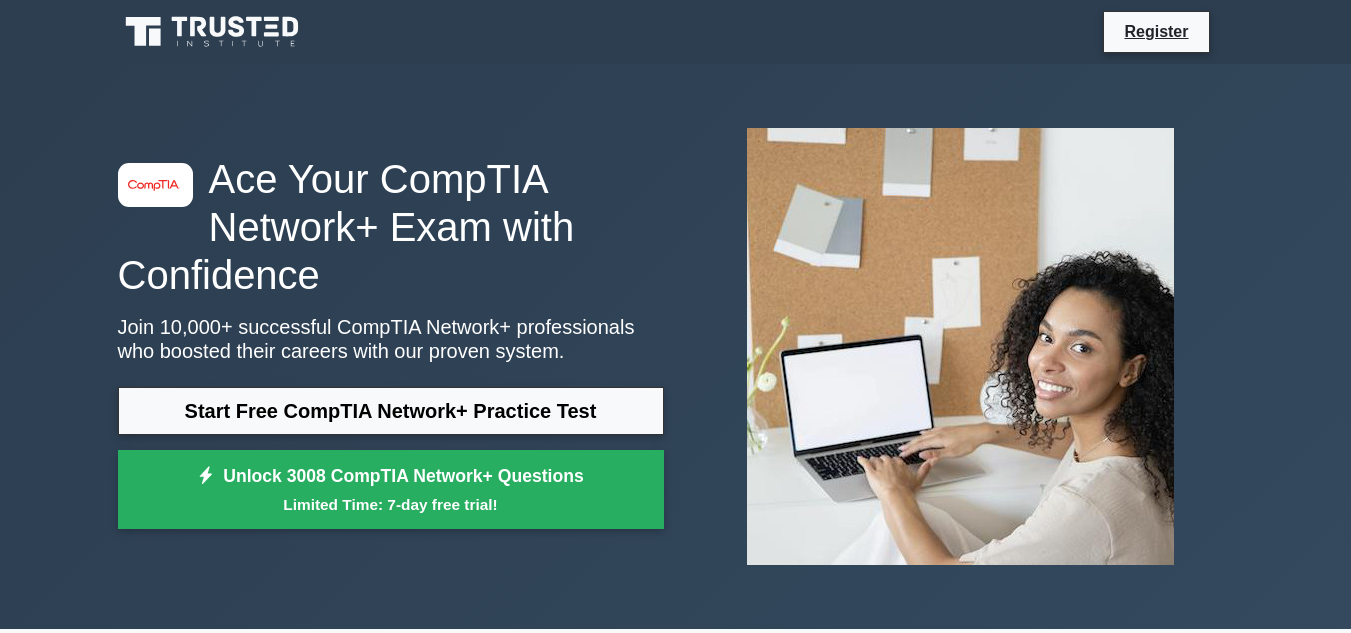 scroll, scrollTop: 156, scrollLeft: 0, axis: vertical 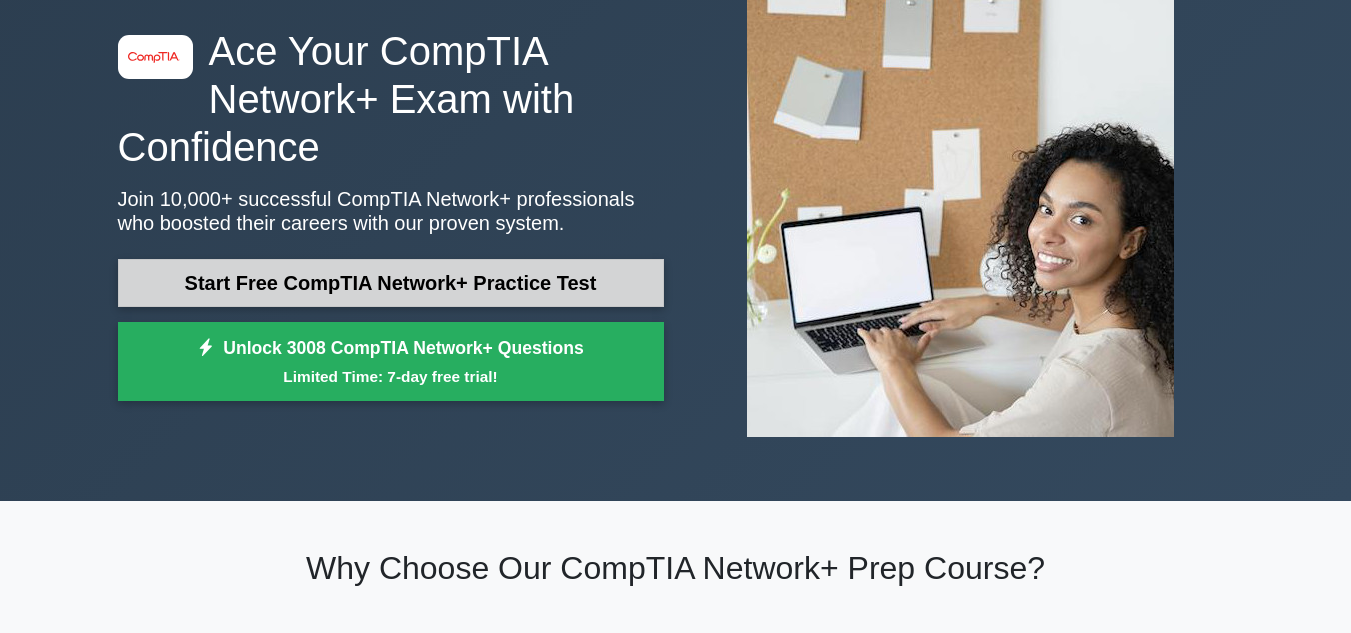 click on "Start Free CompTIA Network+ Practice Test" at bounding box center [391, 283] 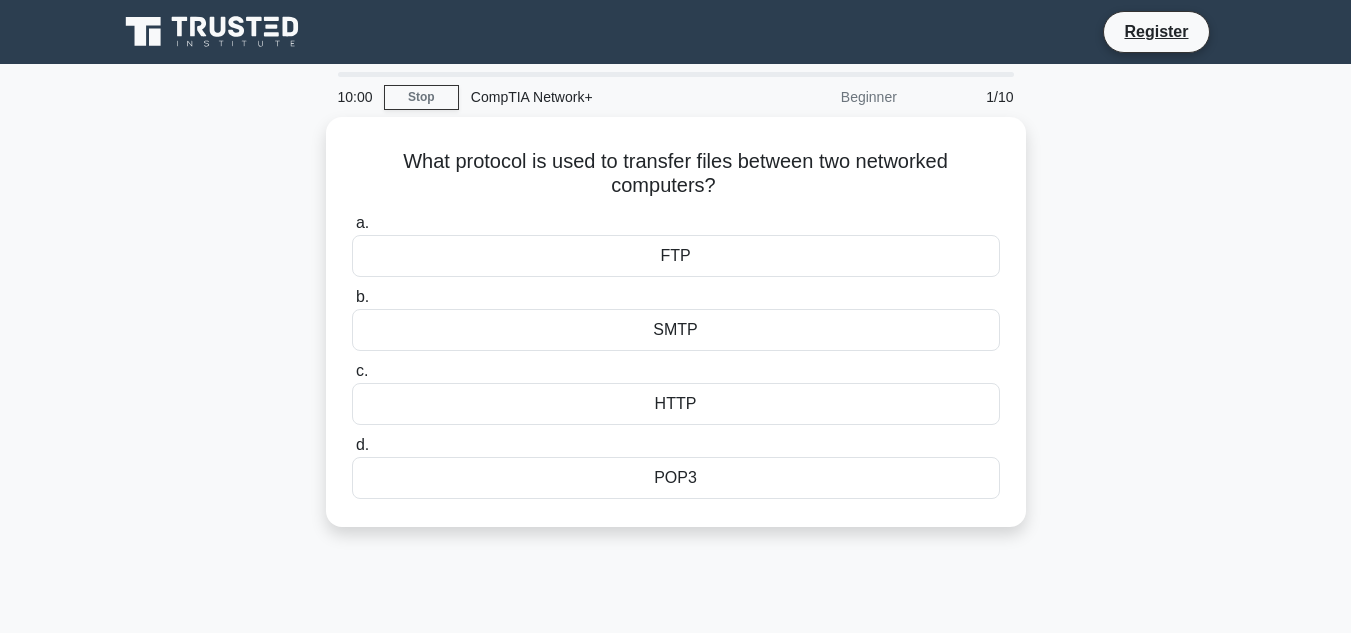 scroll, scrollTop: 0, scrollLeft: 0, axis: both 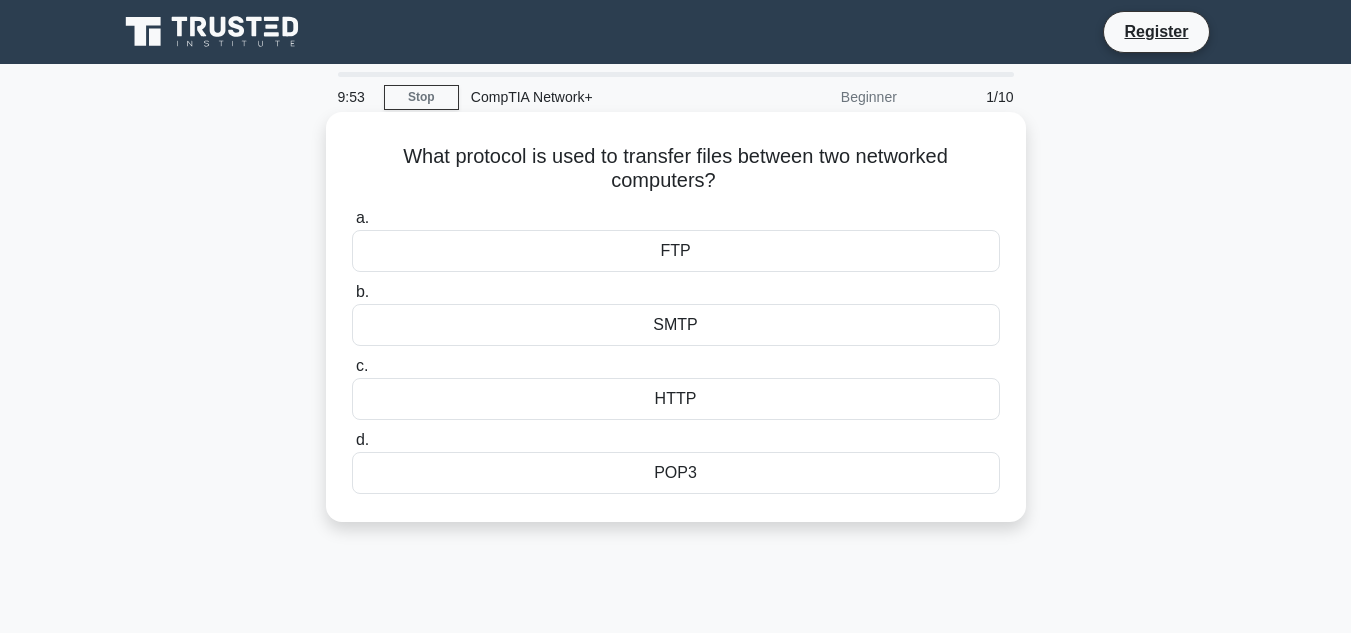 click on "FTP" at bounding box center (676, 251) 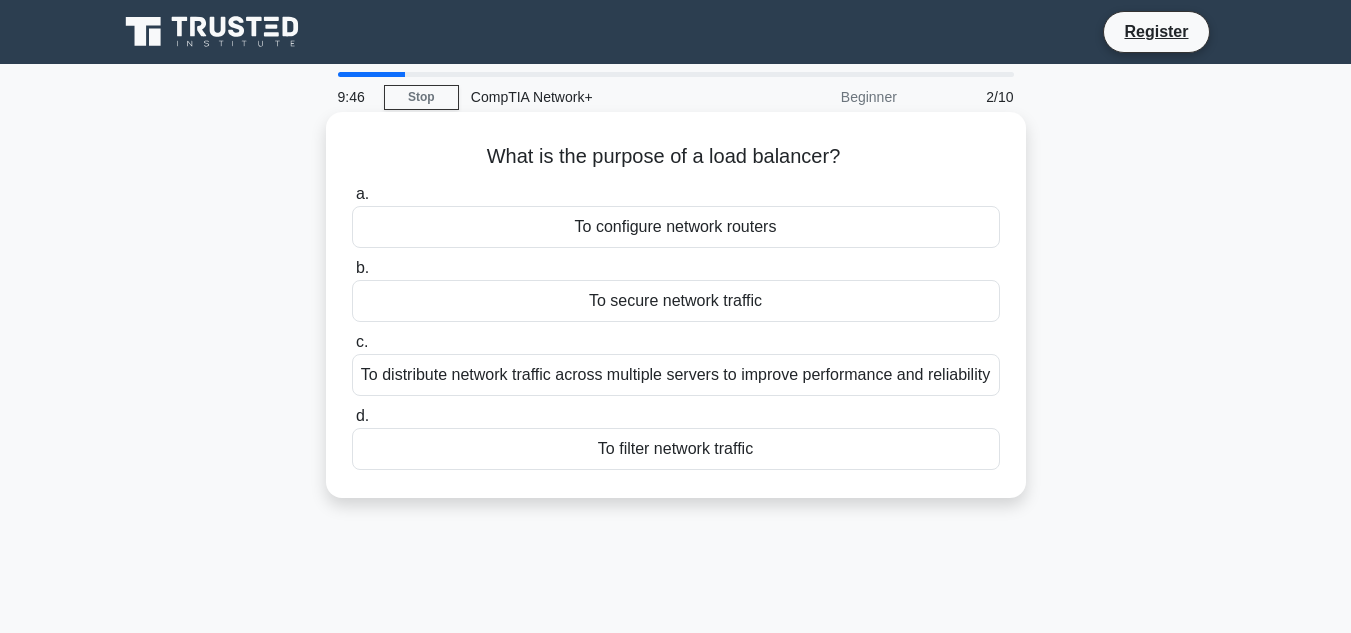 click on "To distribute network traffic across multiple servers to improve performance and reliability" at bounding box center [676, 375] 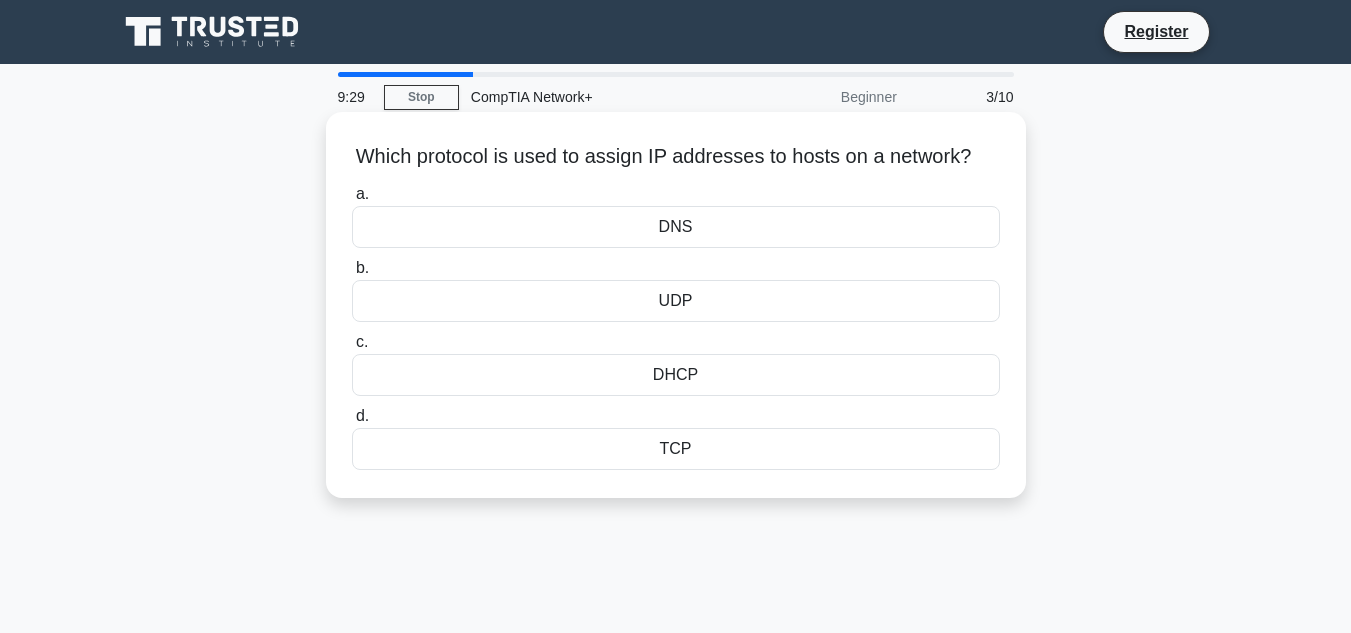click on "DHCP" at bounding box center [676, 375] 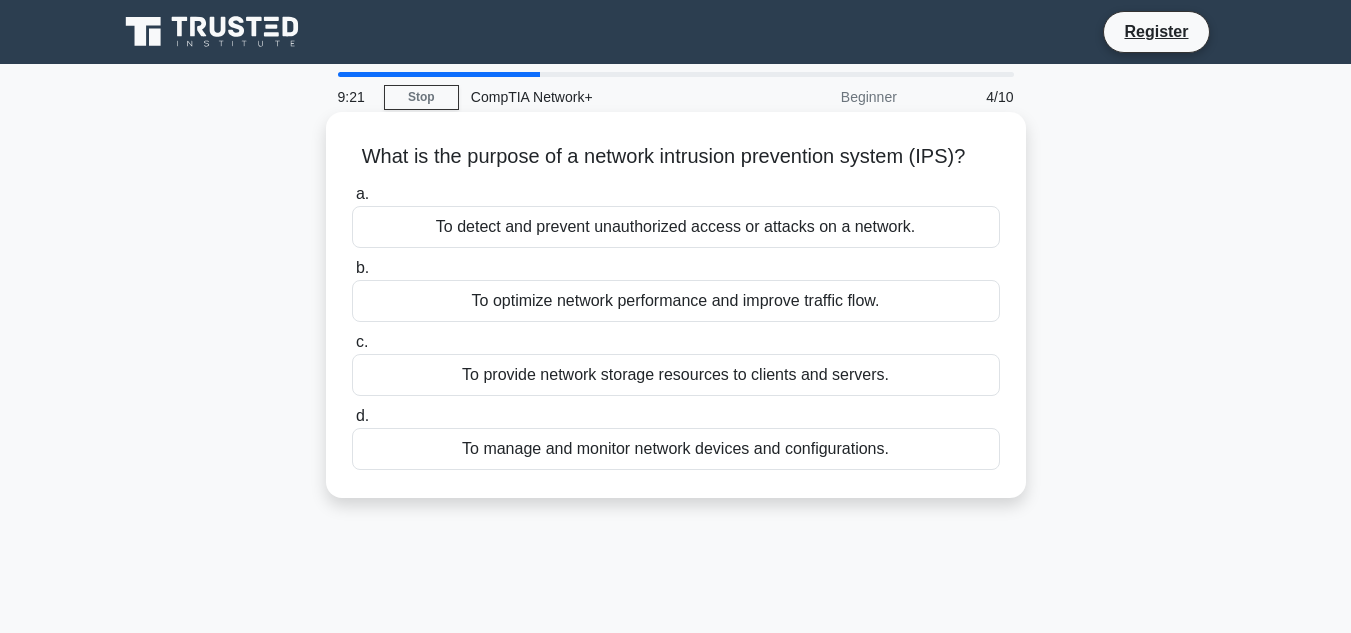 click on "To detect and prevent unauthorized access or attacks on a network." at bounding box center [676, 227] 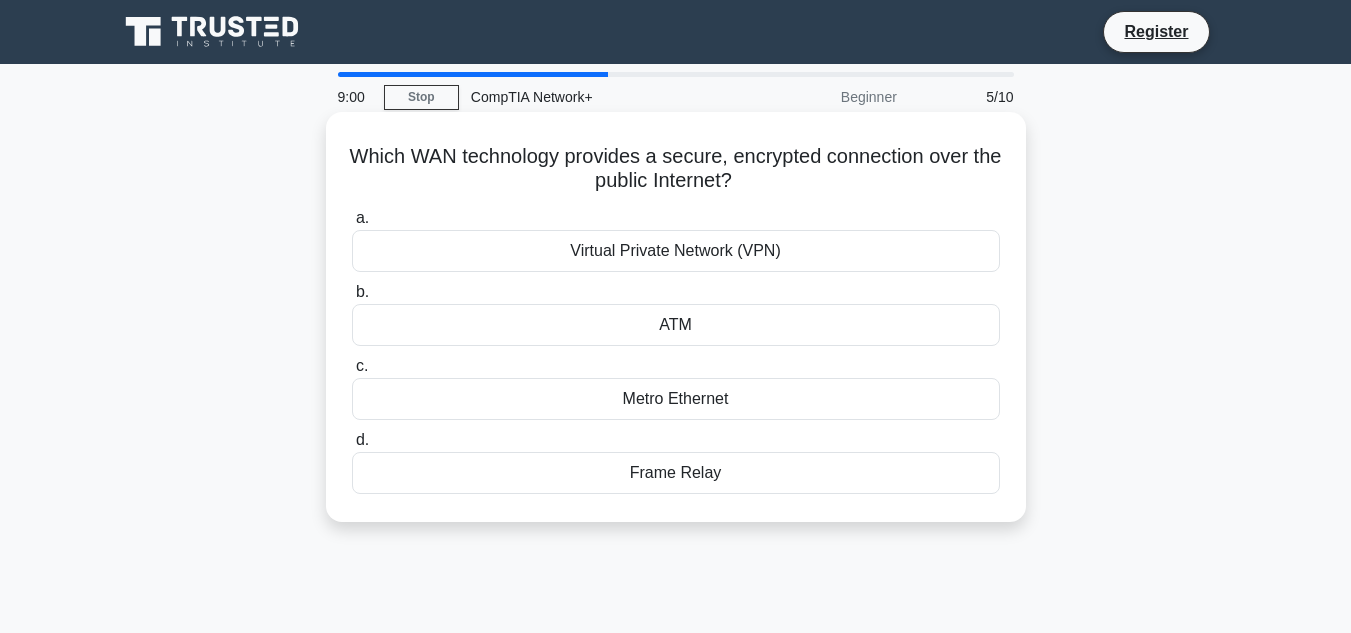 click on "Virtual Private Network (VPN)" at bounding box center (676, 251) 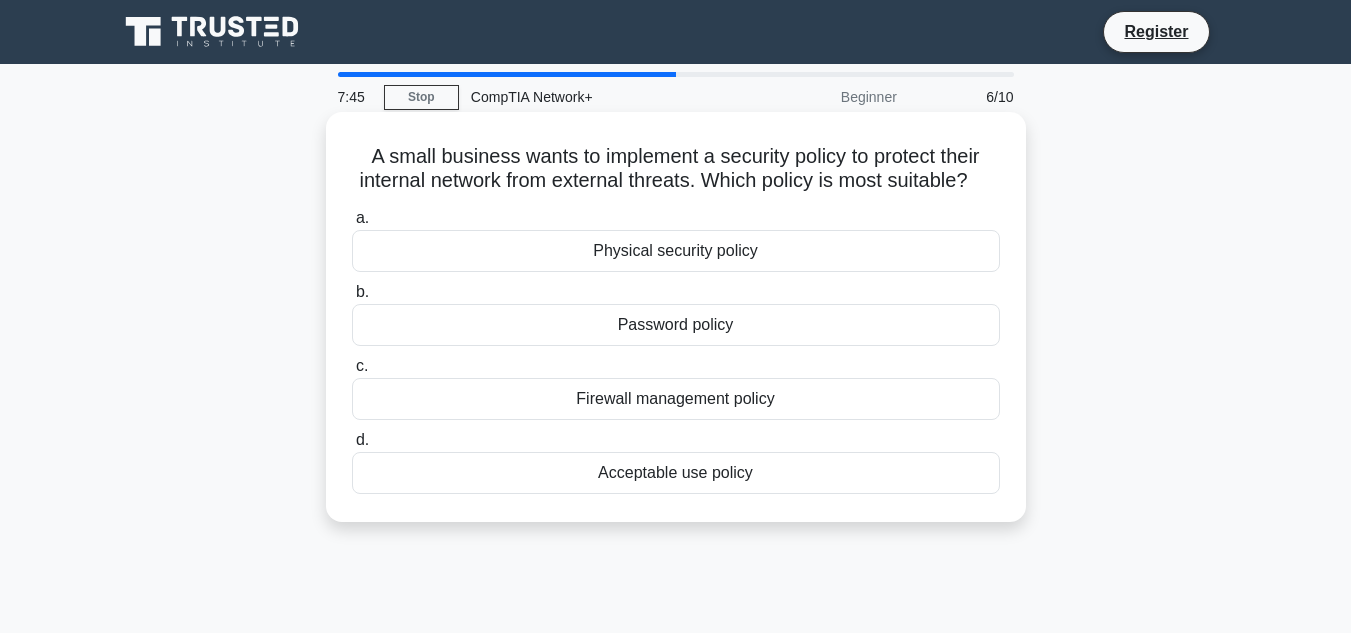 click on "Firewall management policy" at bounding box center [676, 399] 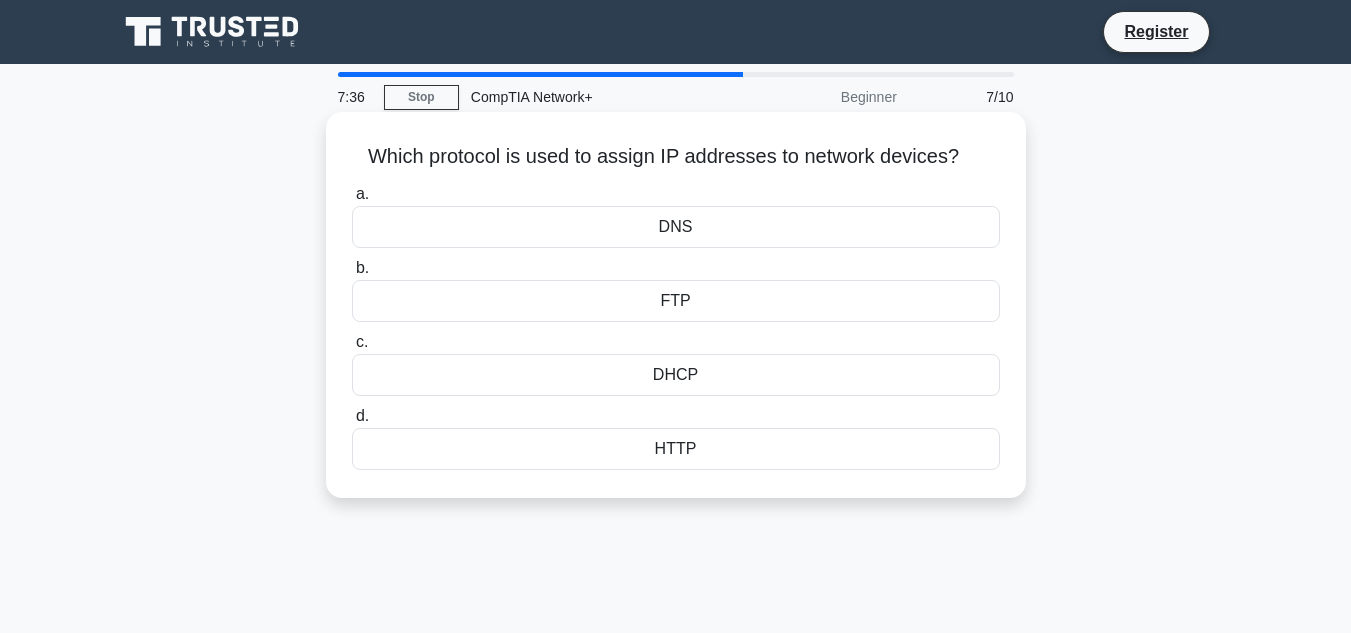 click on "DHCP" at bounding box center (676, 375) 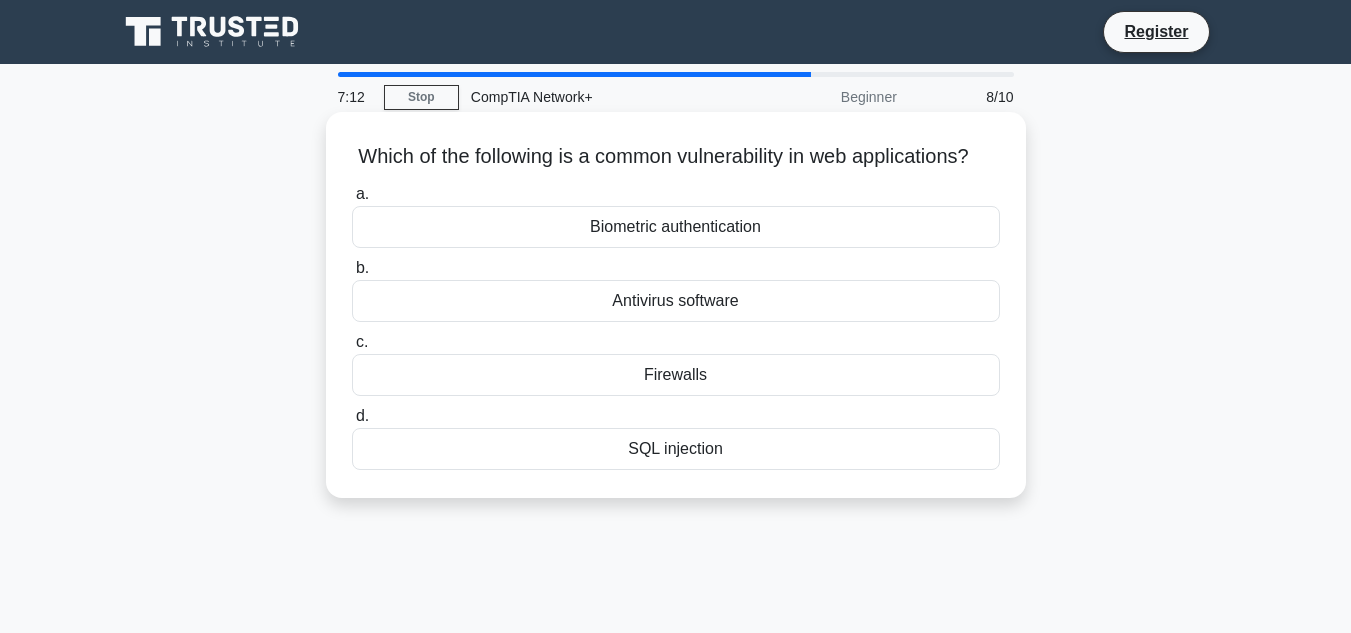 click on "SQL injection" at bounding box center [676, 449] 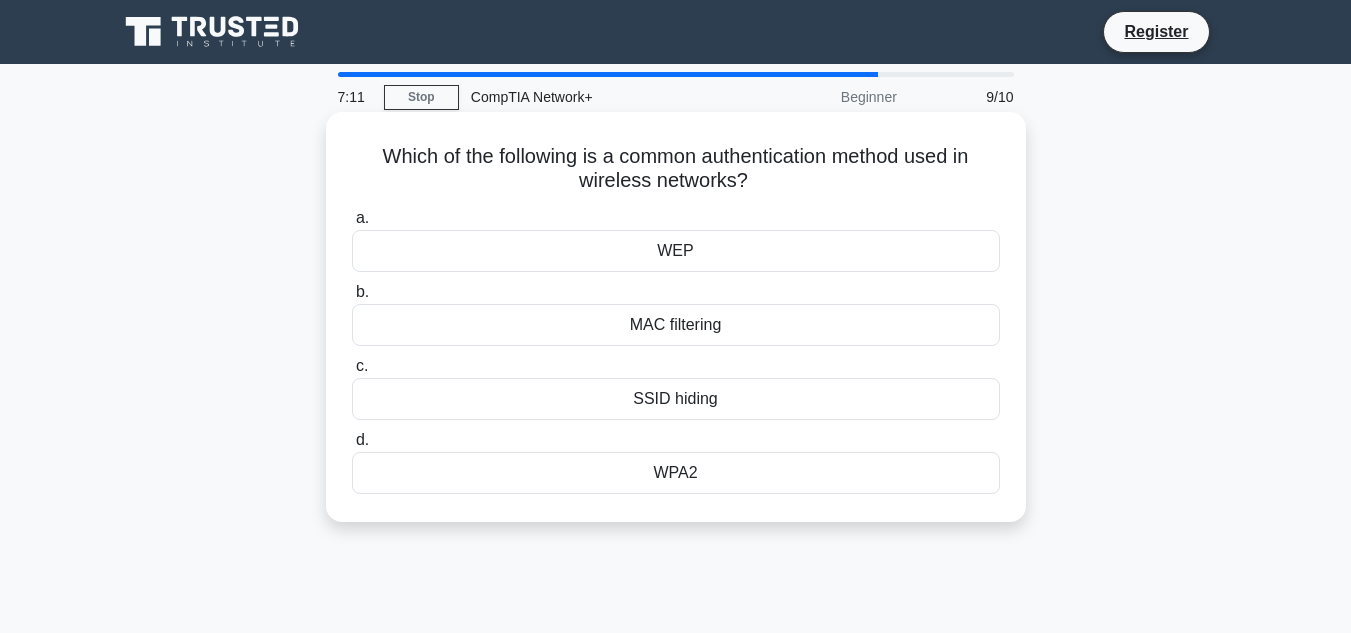 click on "c.
SSID hiding" at bounding box center [676, 387] 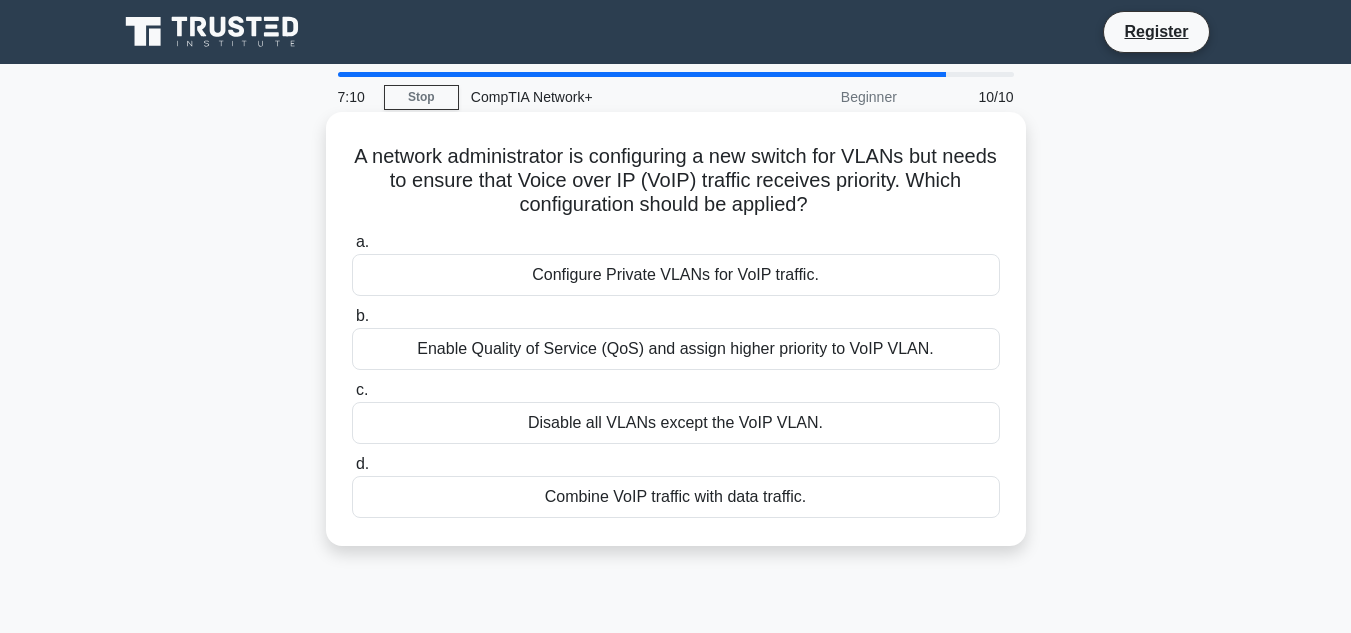 click on "Enable Quality of Service (QoS) and assign higher priority to VoIP VLAN." at bounding box center [676, 349] 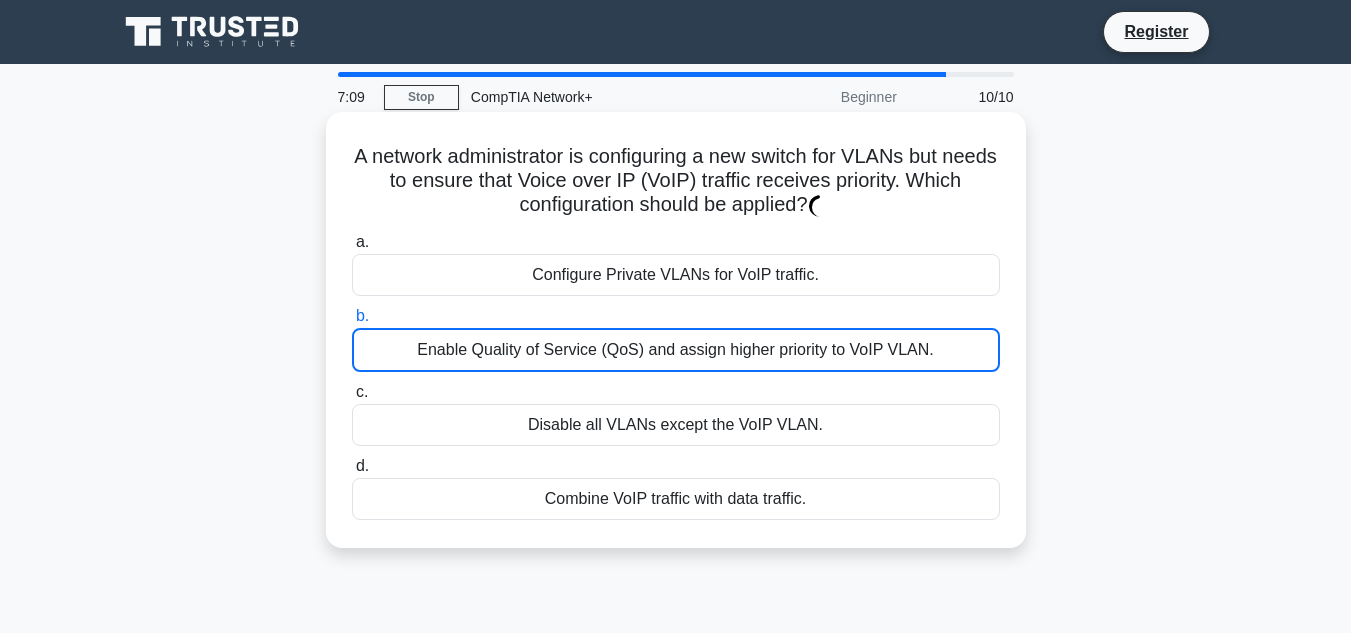 click on "Enable Quality of Service (QoS) and assign higher priority to VoIP VLAN." at bounding box center (676, 350) 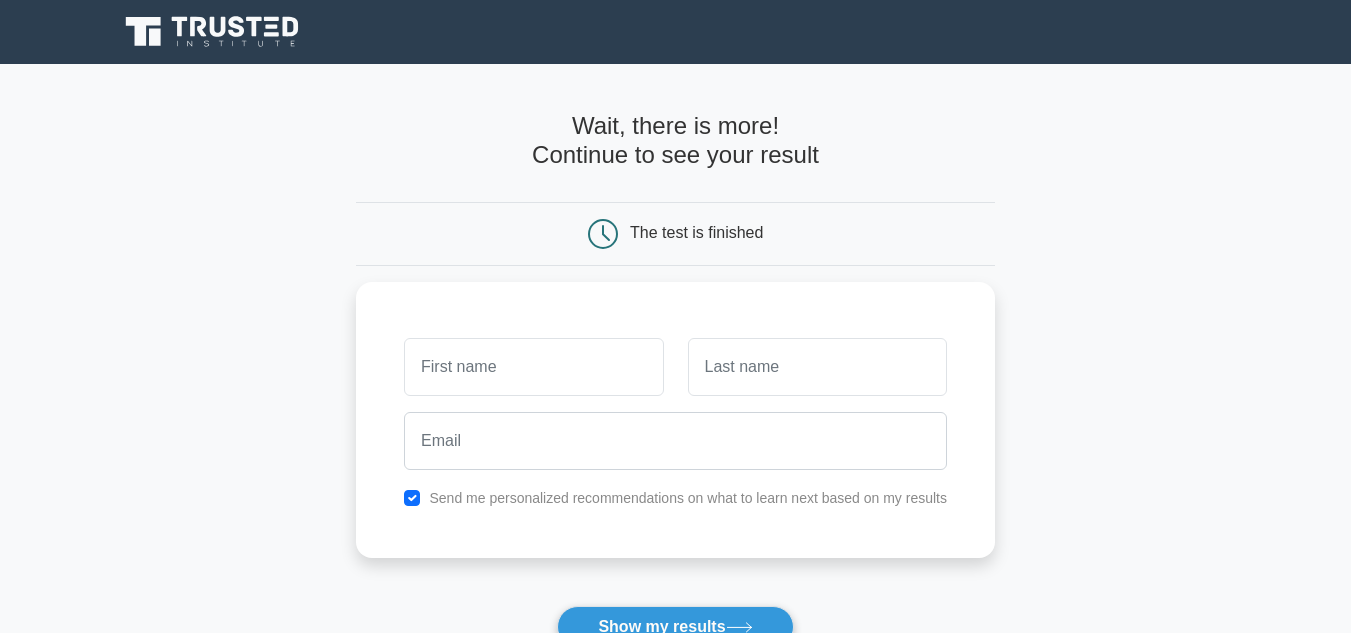 scroll, scrollTop: 0, scrollLeft: 0, axis: both 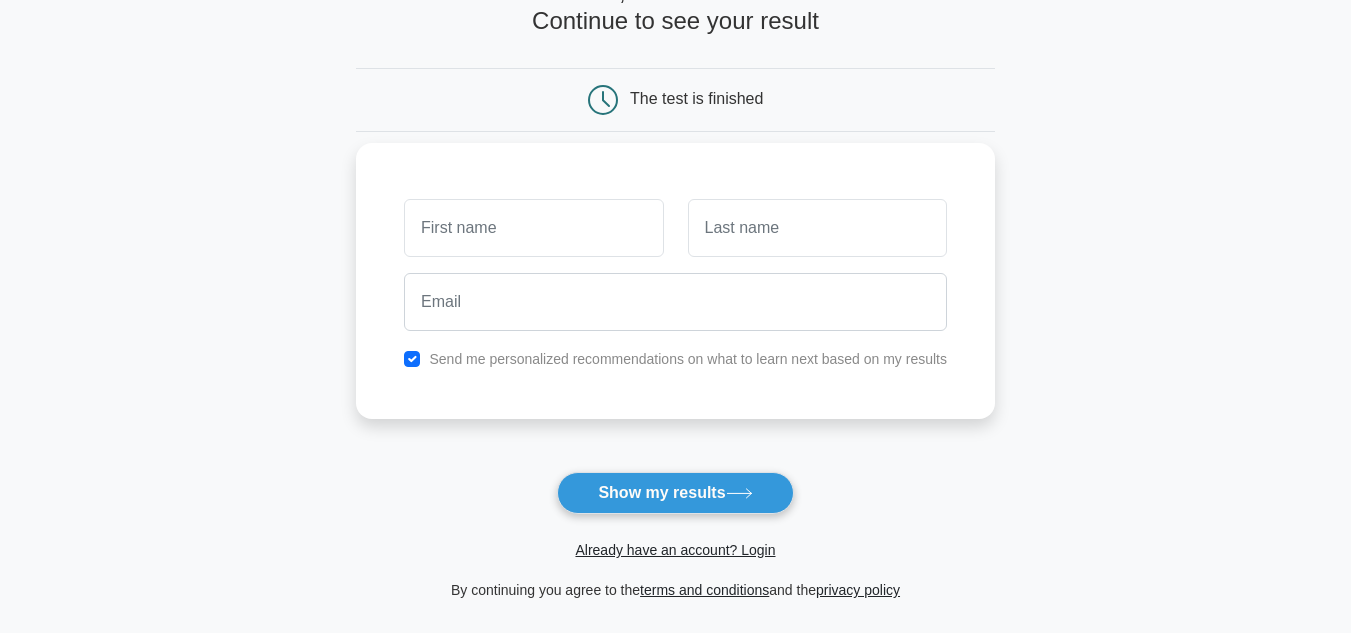 click at bounding box center [533, 228] 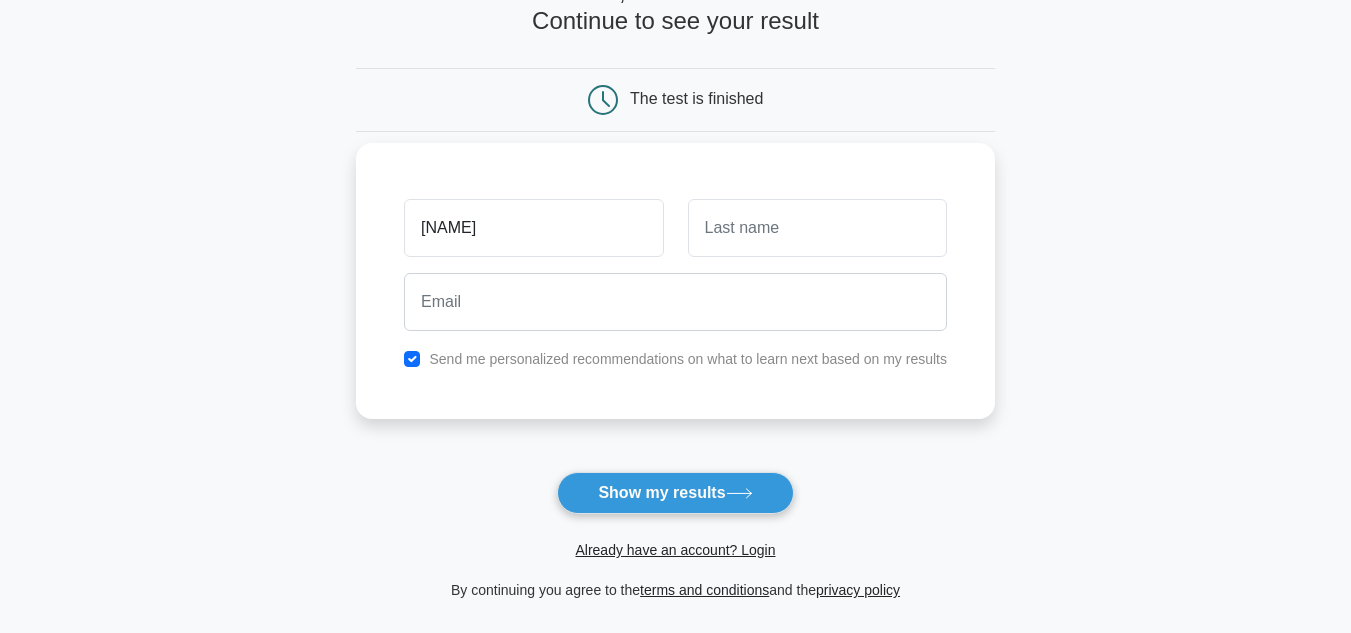 type on "aziz" 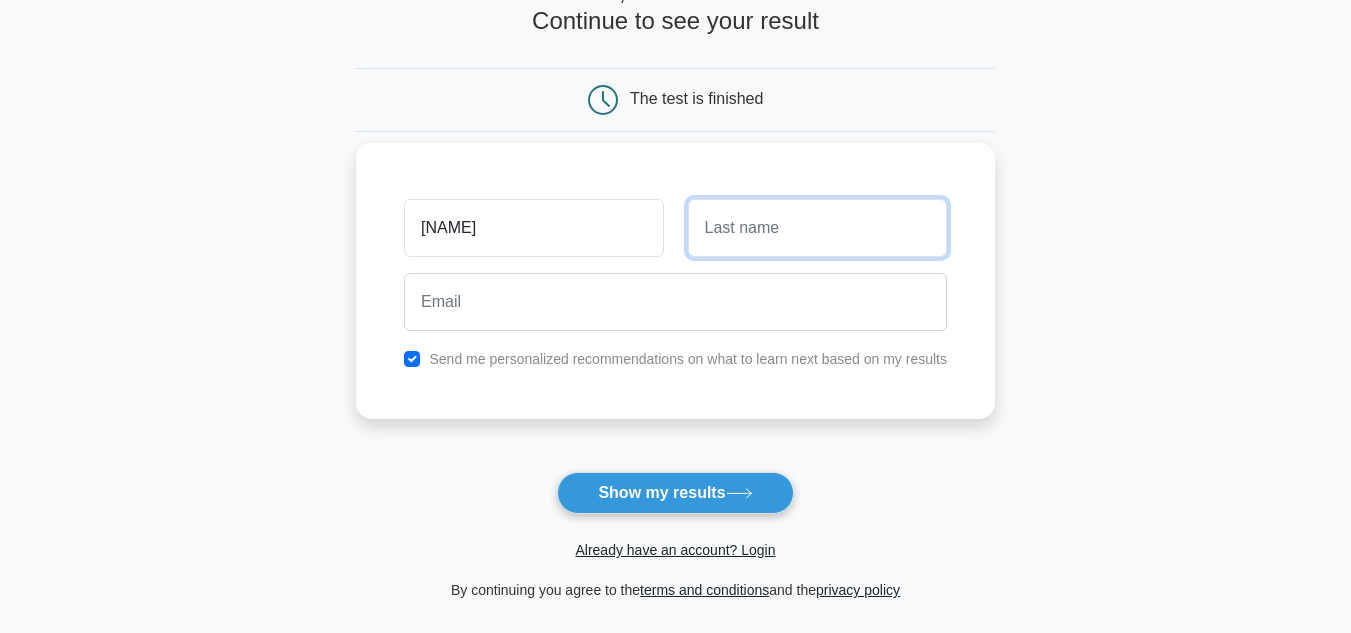 click at bounding box center (817, 228) 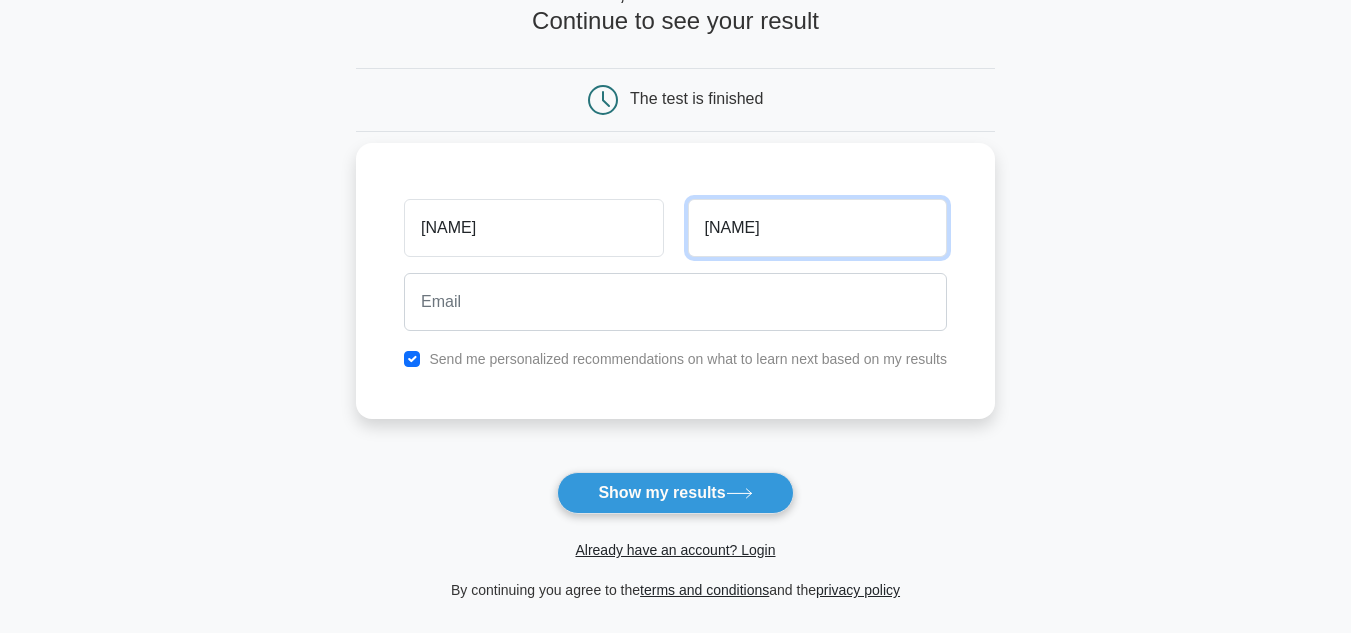 type on "cafarov" 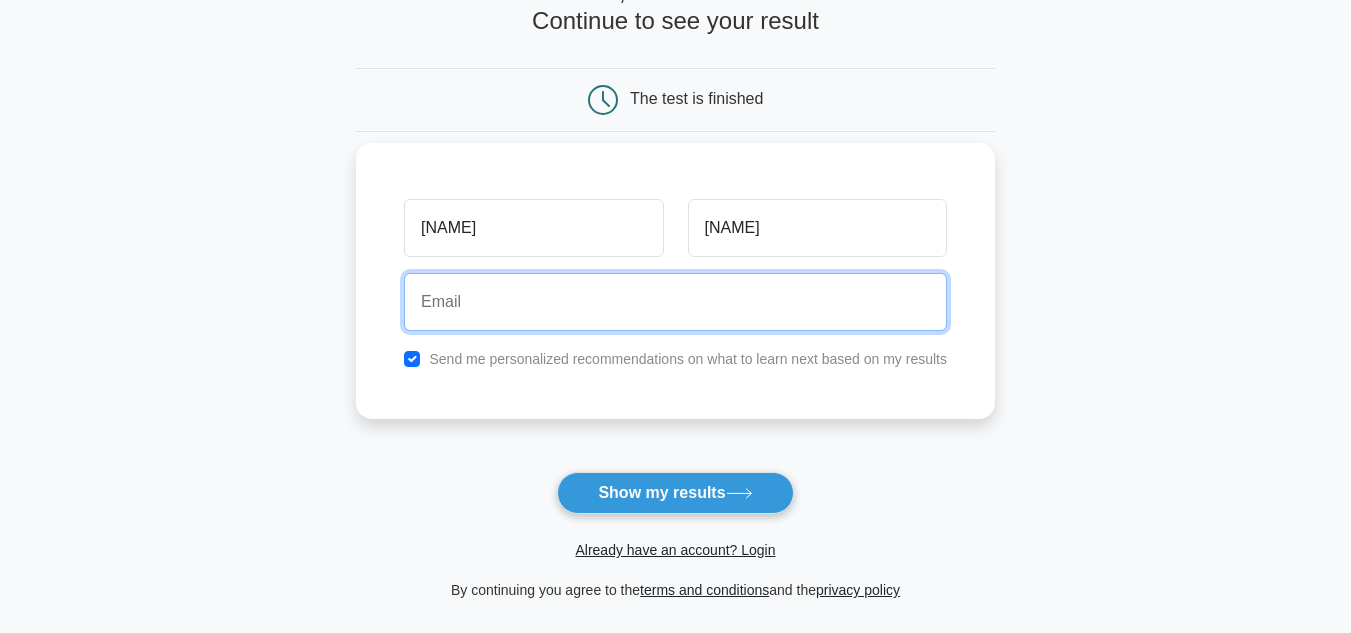 click at bounding box center [675, 302] 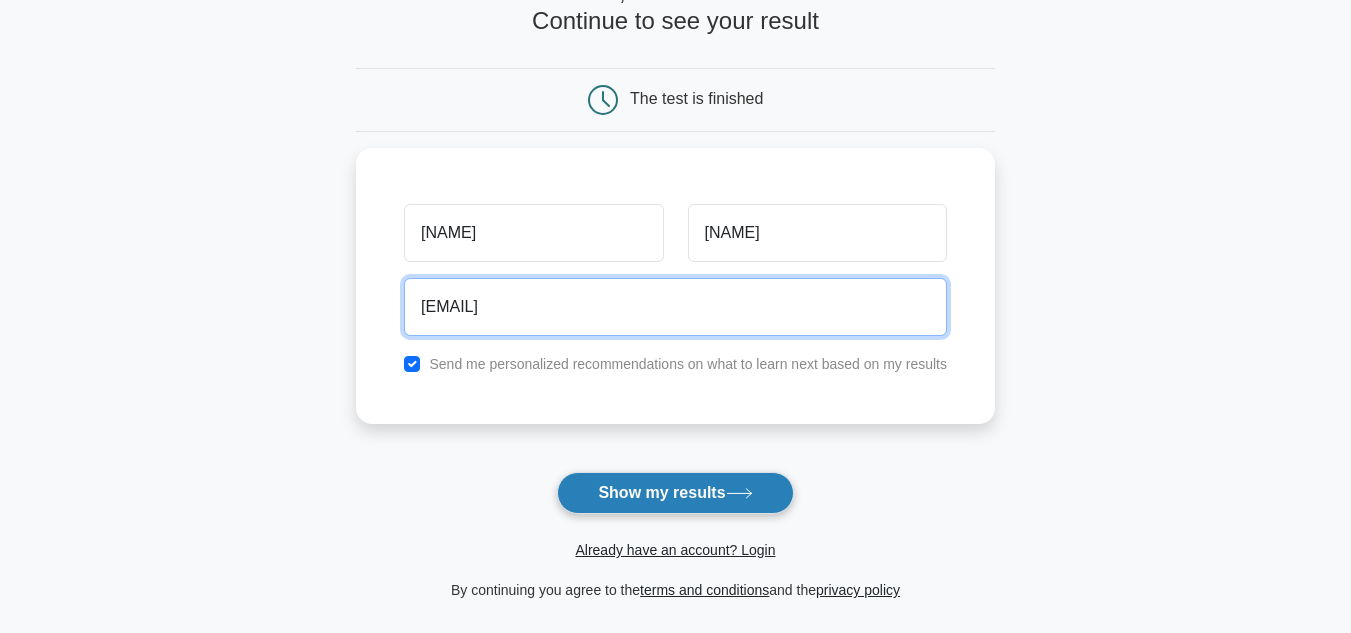 type on "avroraziz13@gmail.com" 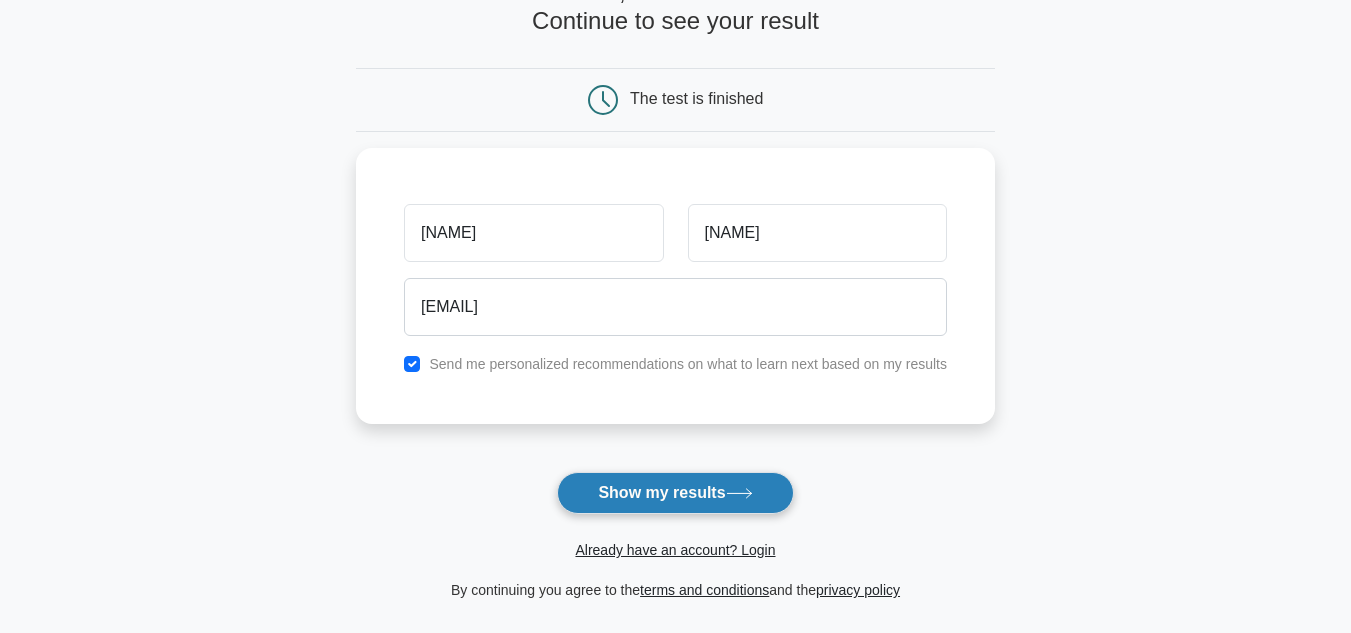 click on "Show my results" at bounding box center [675, 493] 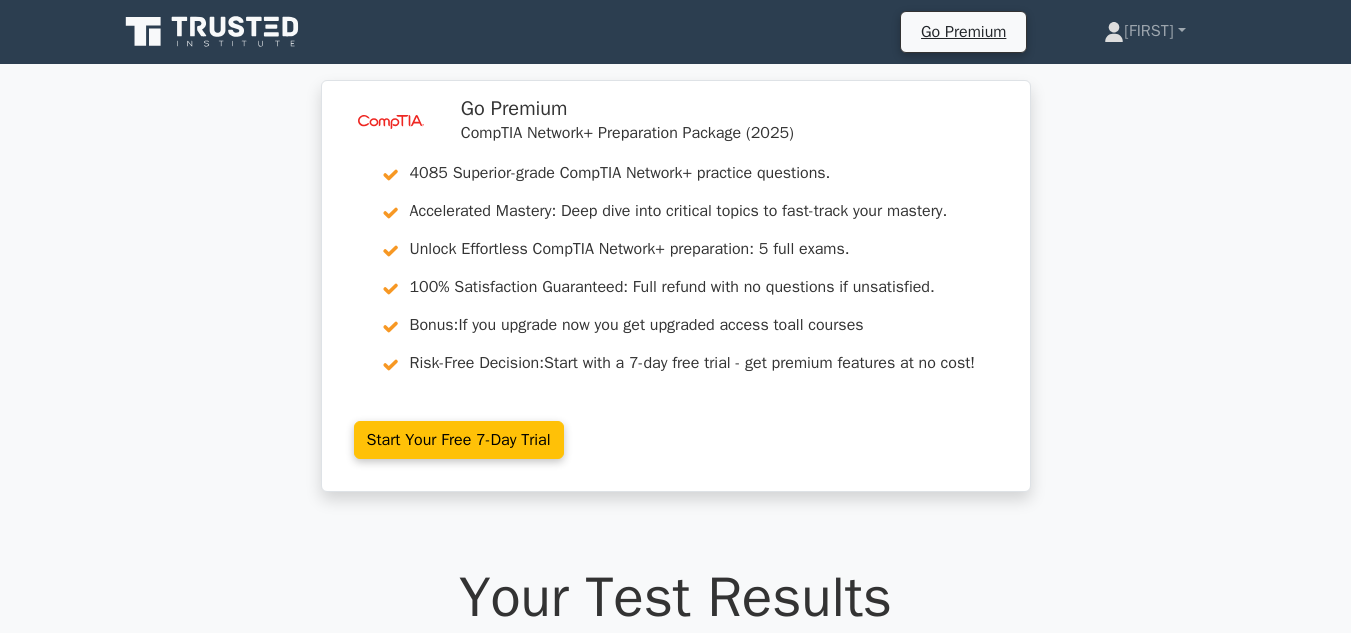 scroll, scrollTop: 0, scrollLeft: 0, axis: both 